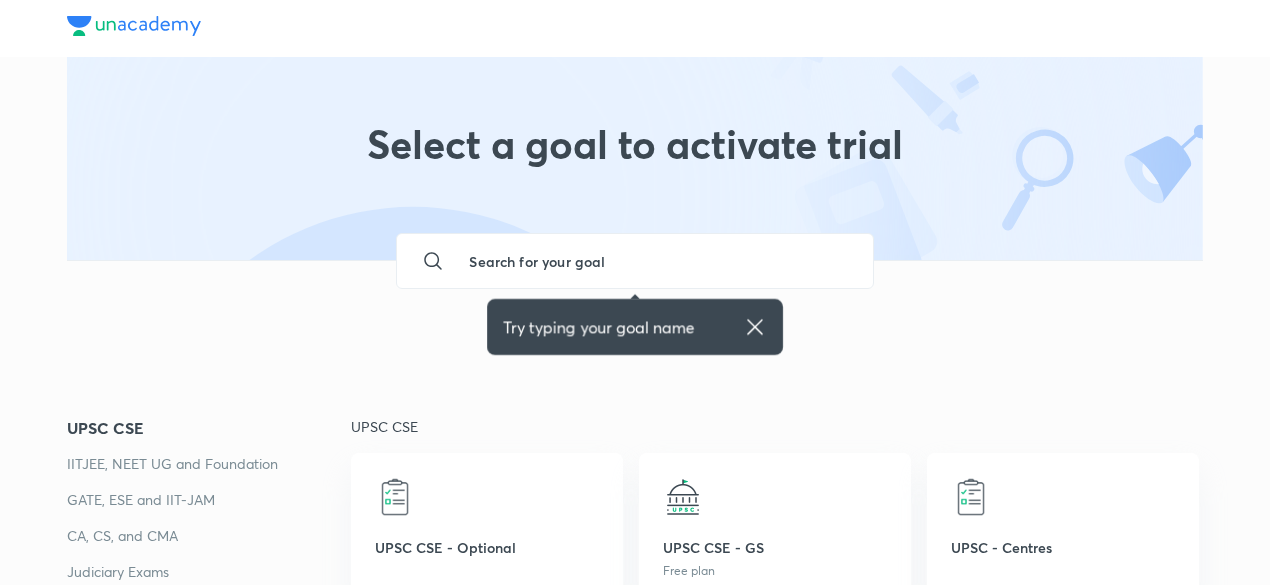 scroll, scrollTop: 0, scrollLeft: 0, axis: both 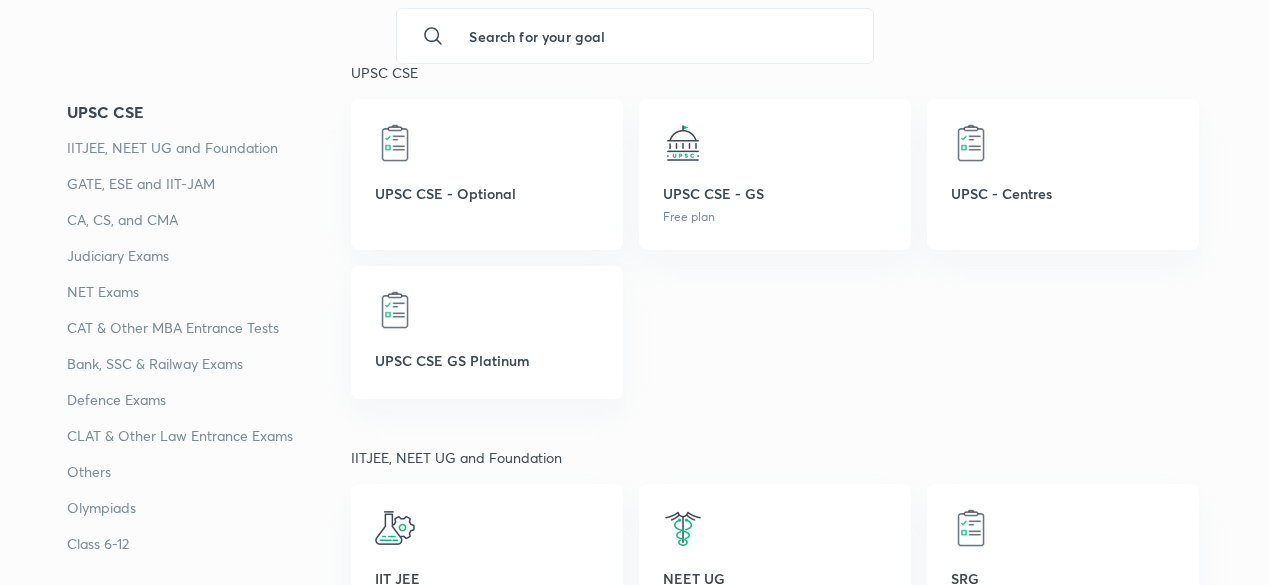 click on "Bank, SSC & Railway Exams" at bounding box center [209, 364] 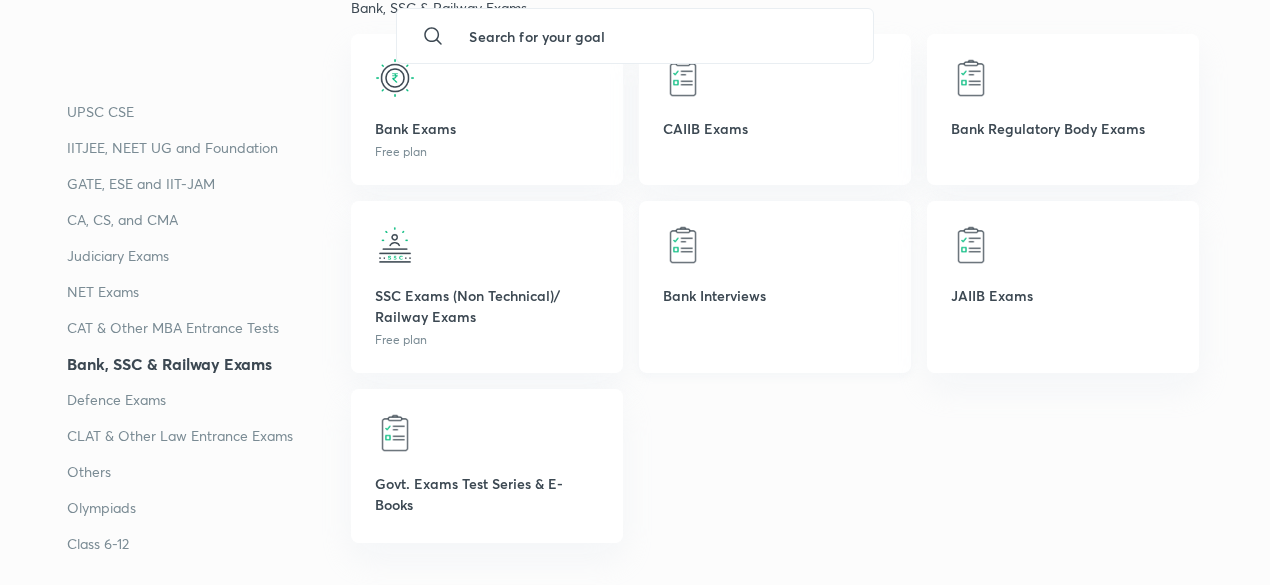 scroll, scrollTop: 3575, scrollLeft: 0, axis: vertical 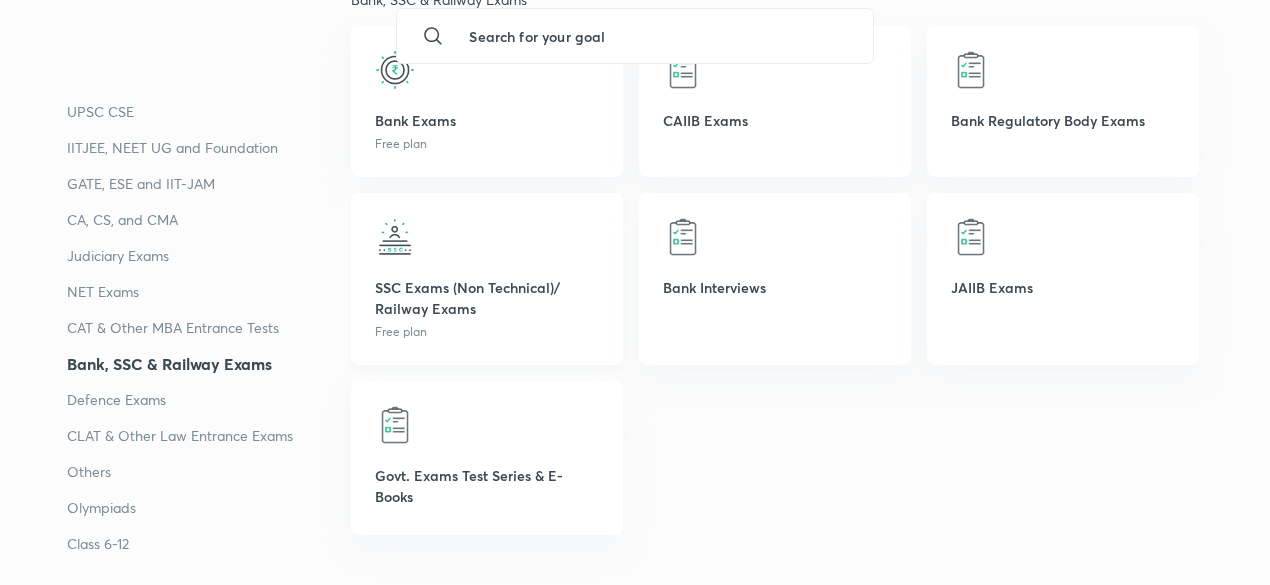 click at bounding box center [487, 237] 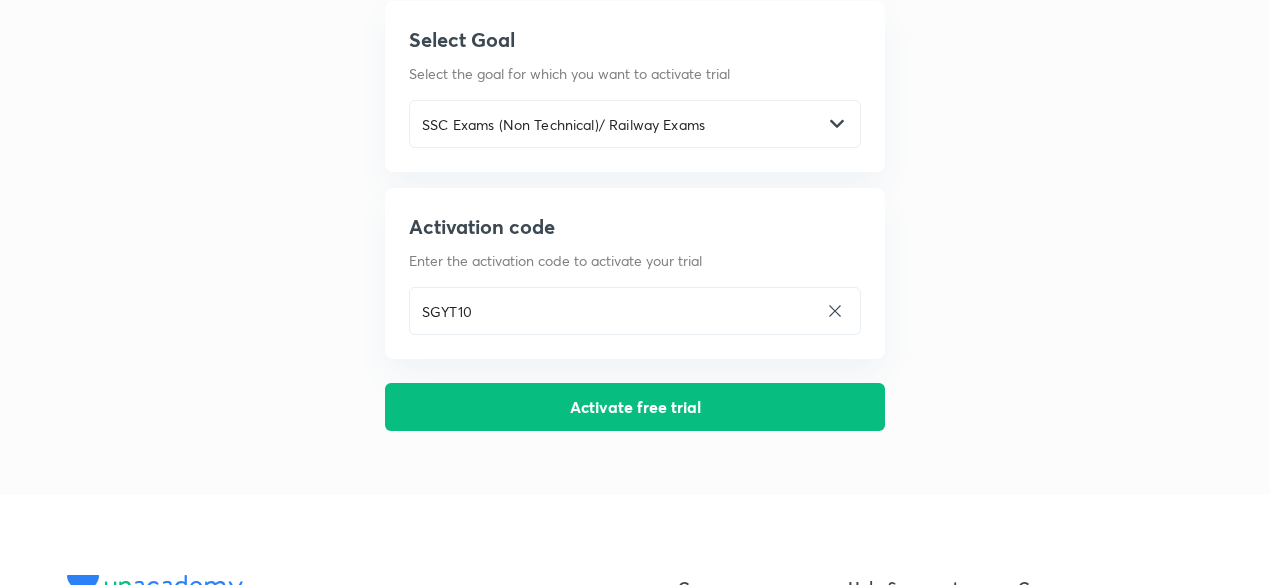 scroll, scrollTop: 0, scrollLeft: 0, axis: both 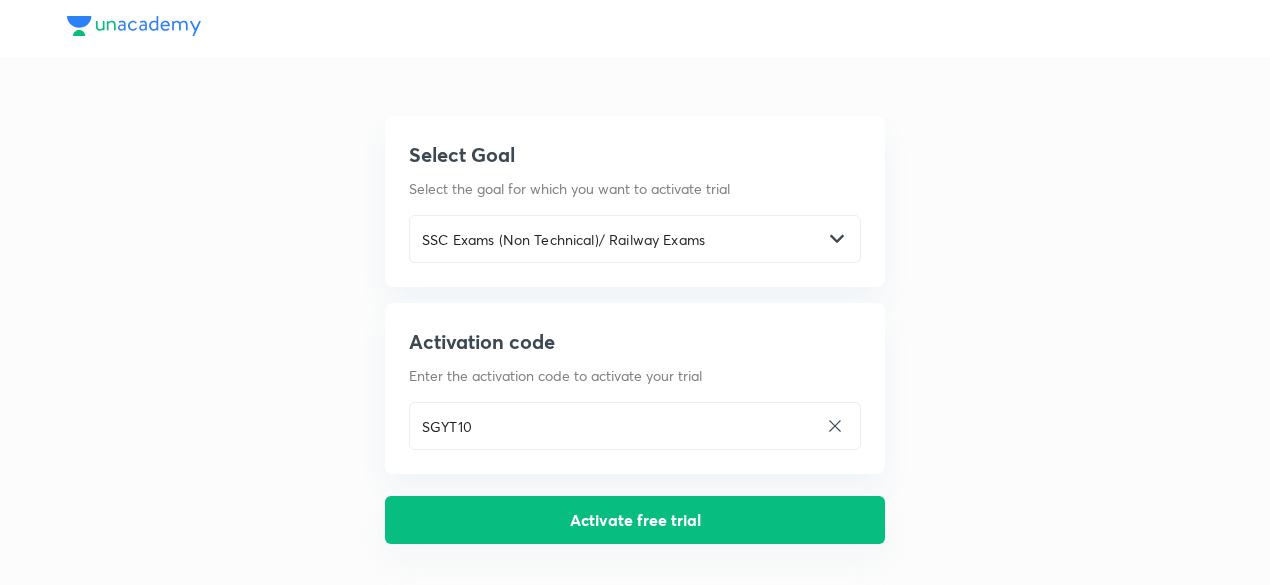 click on "Activate free trial" at bounding box center [635, 520] 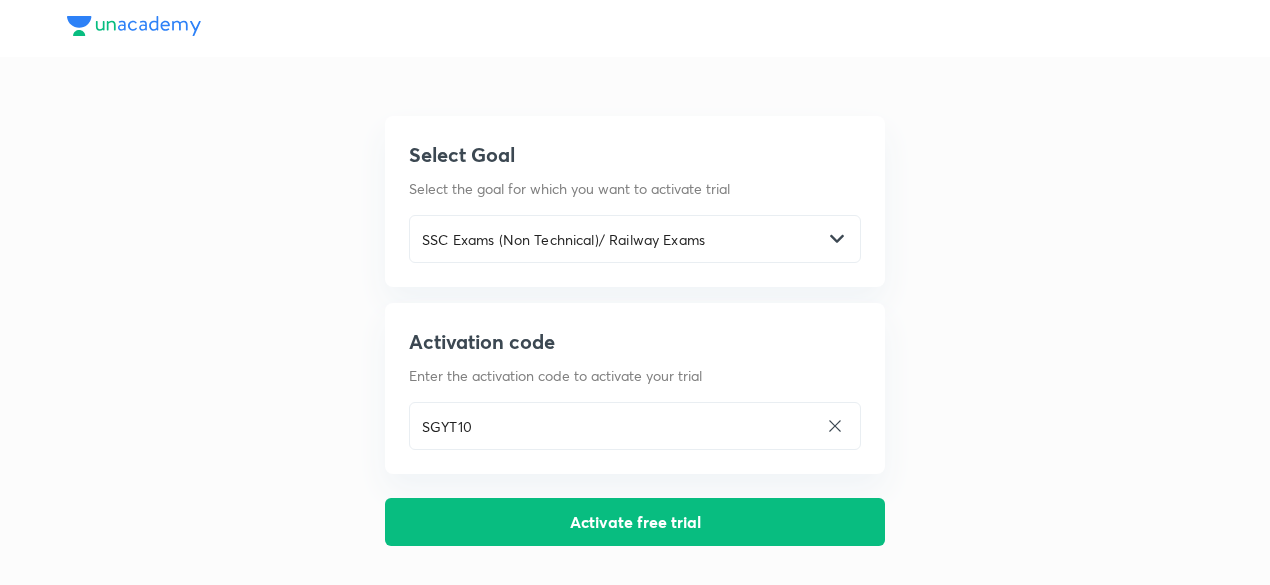 click at bounding box center [134, 26] 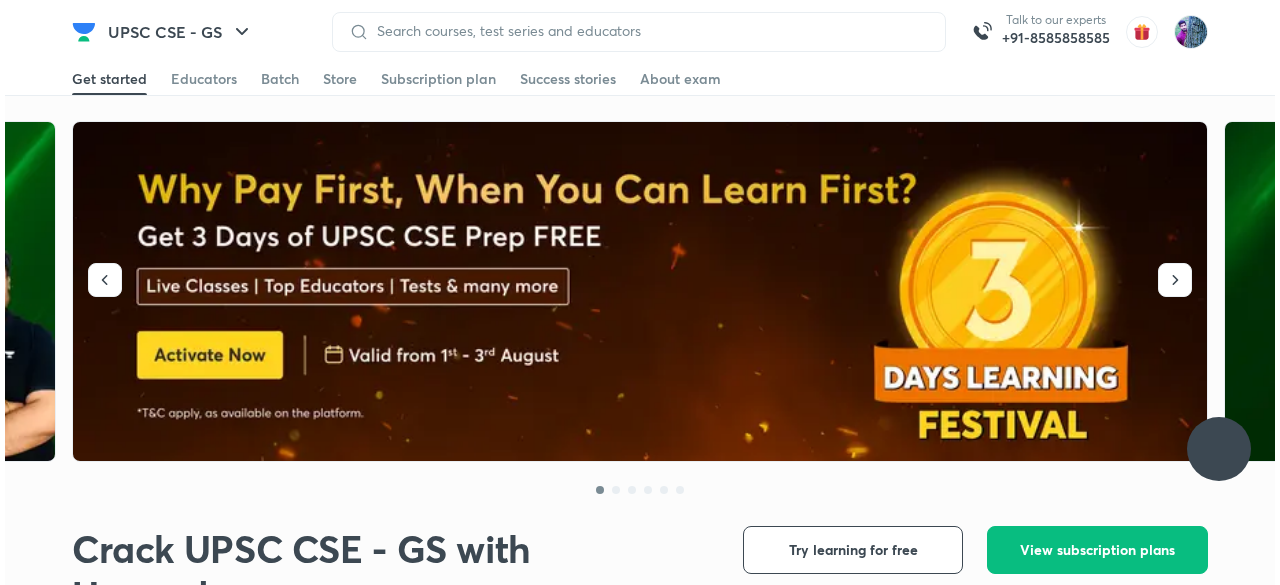 scroll, scrollTop: 0, scrollLeft: 0, axis: both 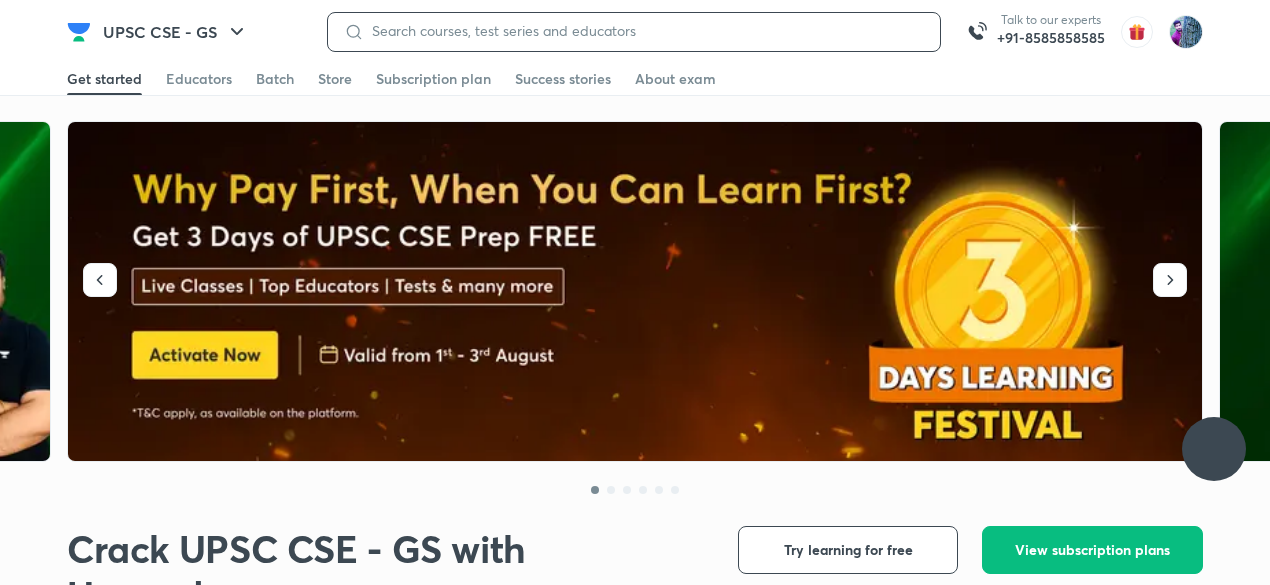 click at bounding box center (644, 31) 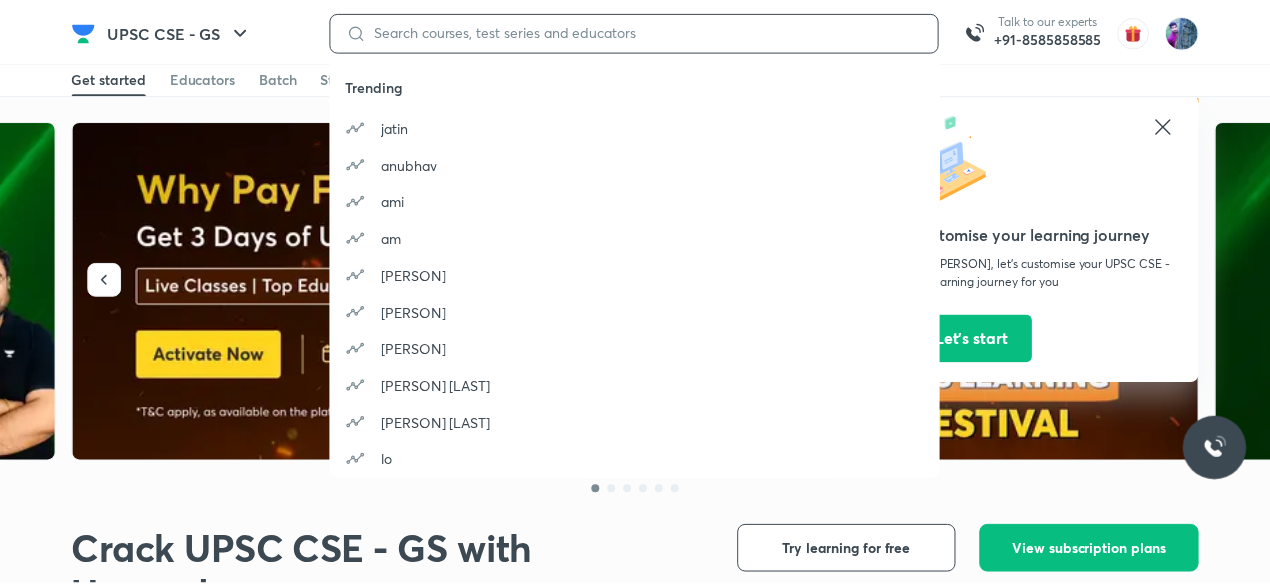 scroll, scrollTop: 0, scrollLeft: 0, axis: both 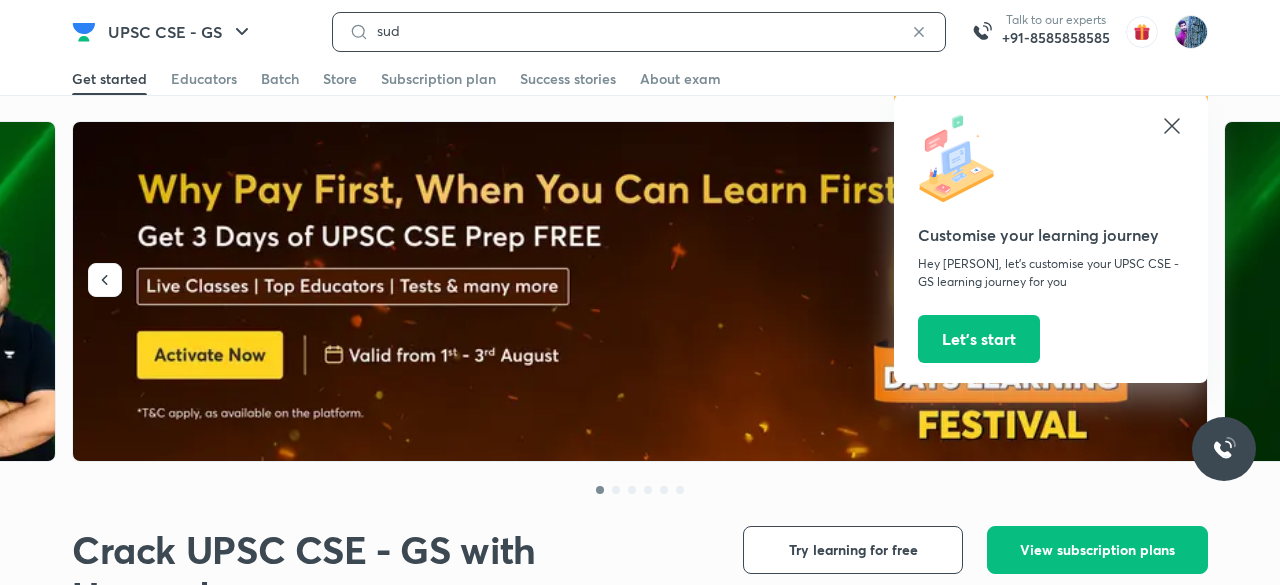 type on "sud" 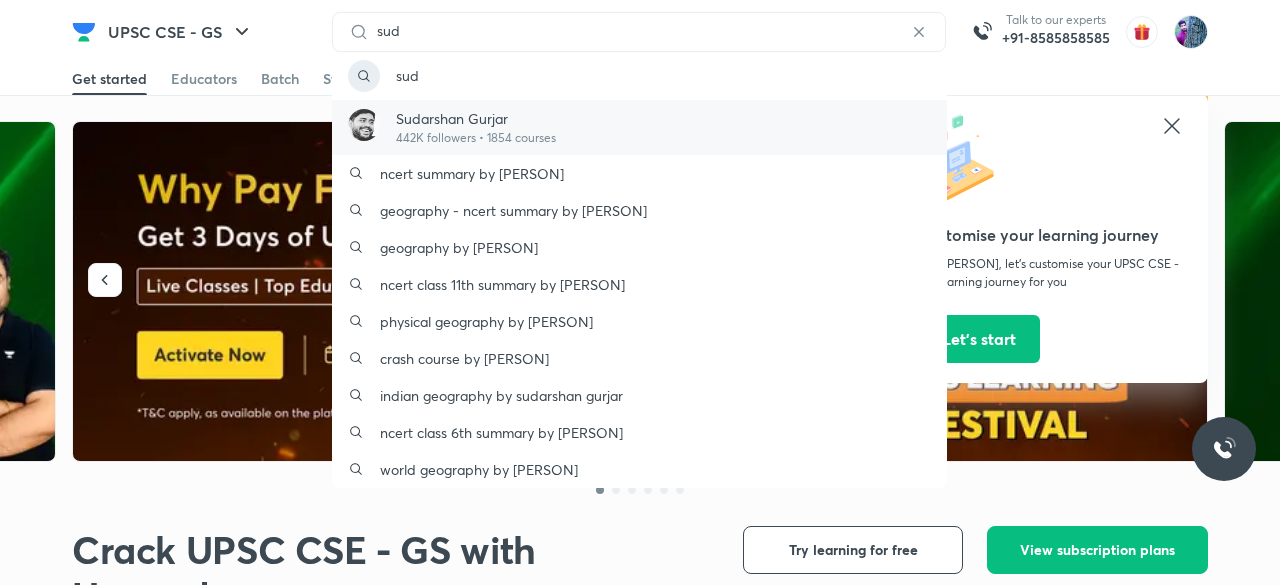 click on "Sudarshan Gurjar 442K followers • 1854 courses" at bounding box center (639, 127) 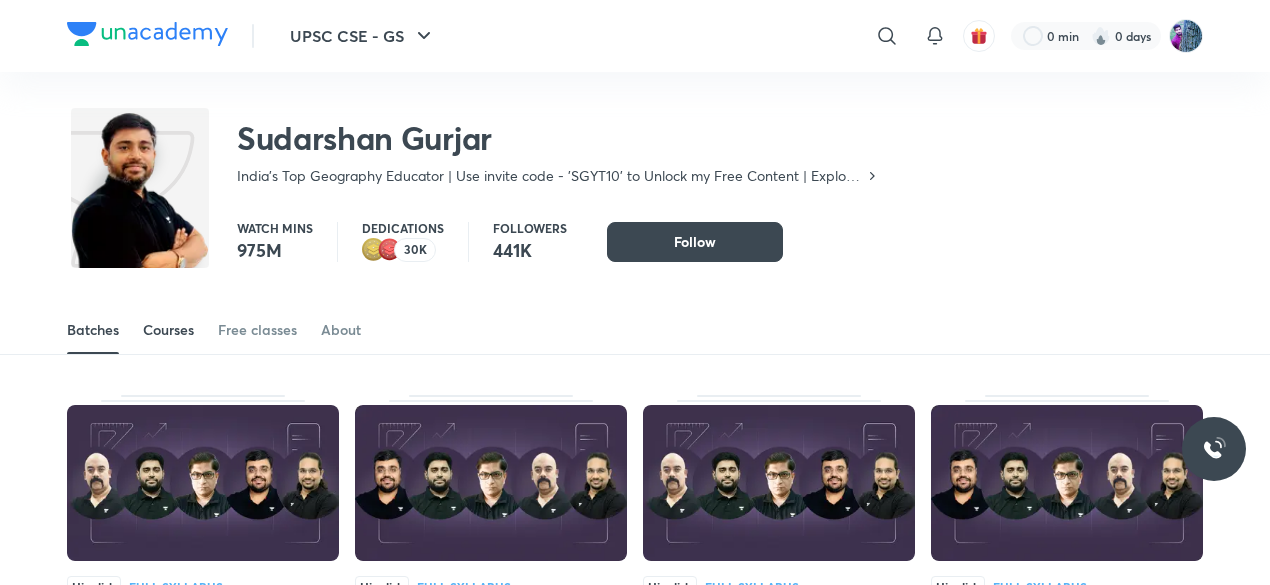 click on "Courses" at bounding box center [168, 330] 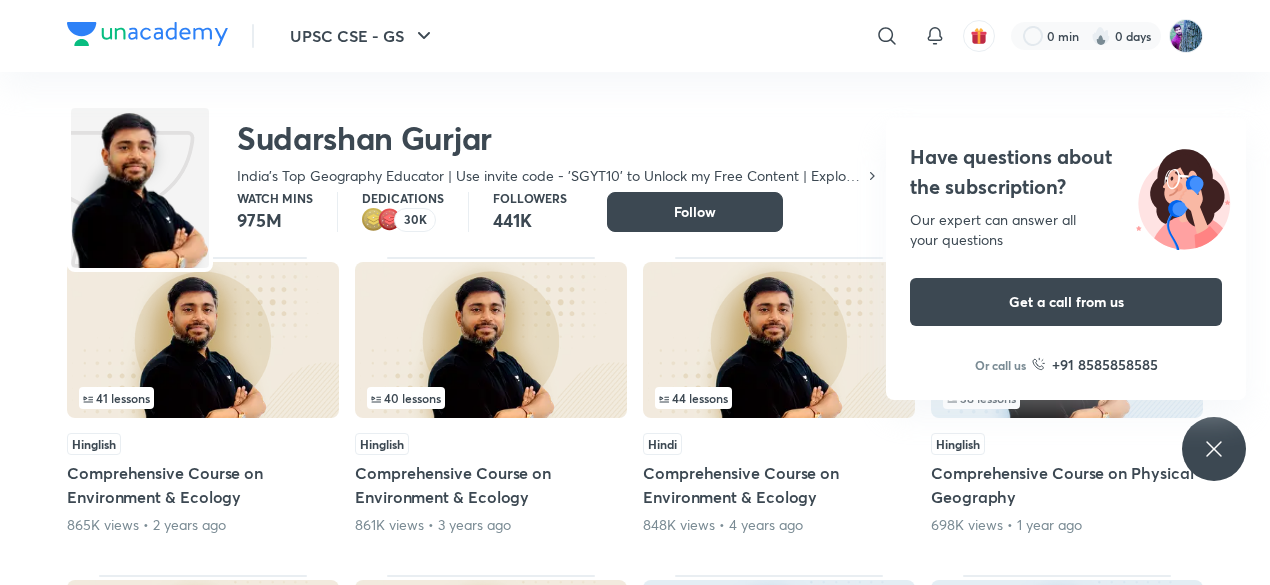 scroll, scrollTop: 0, scrollLeft: 0, axis: both 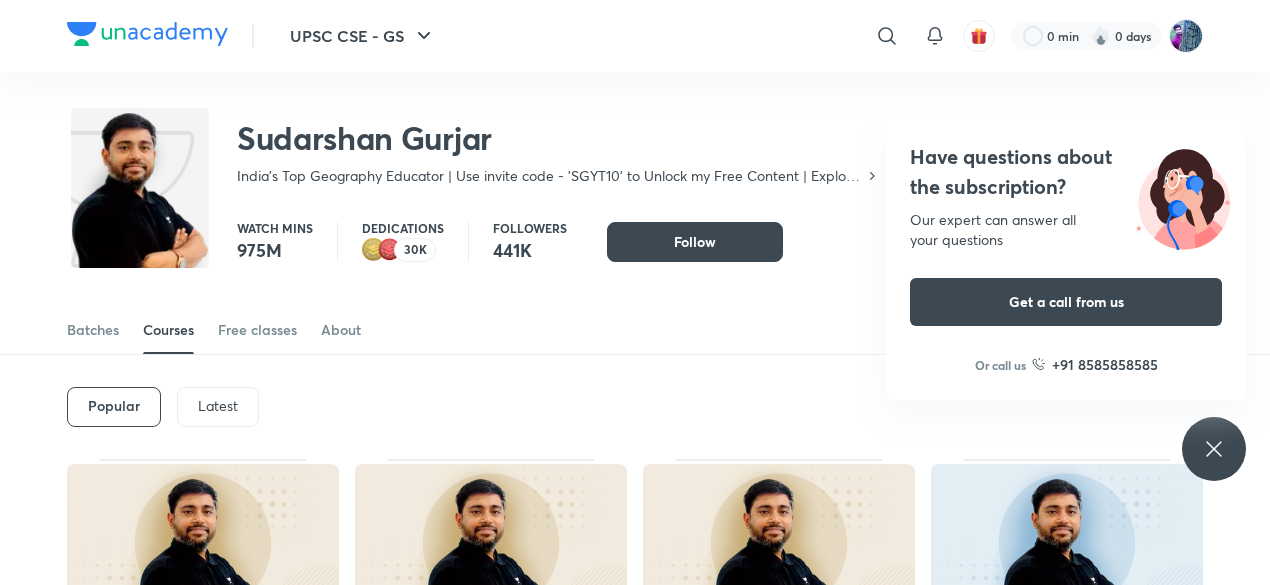 click on "Latest" at bounding box center [218, 406] 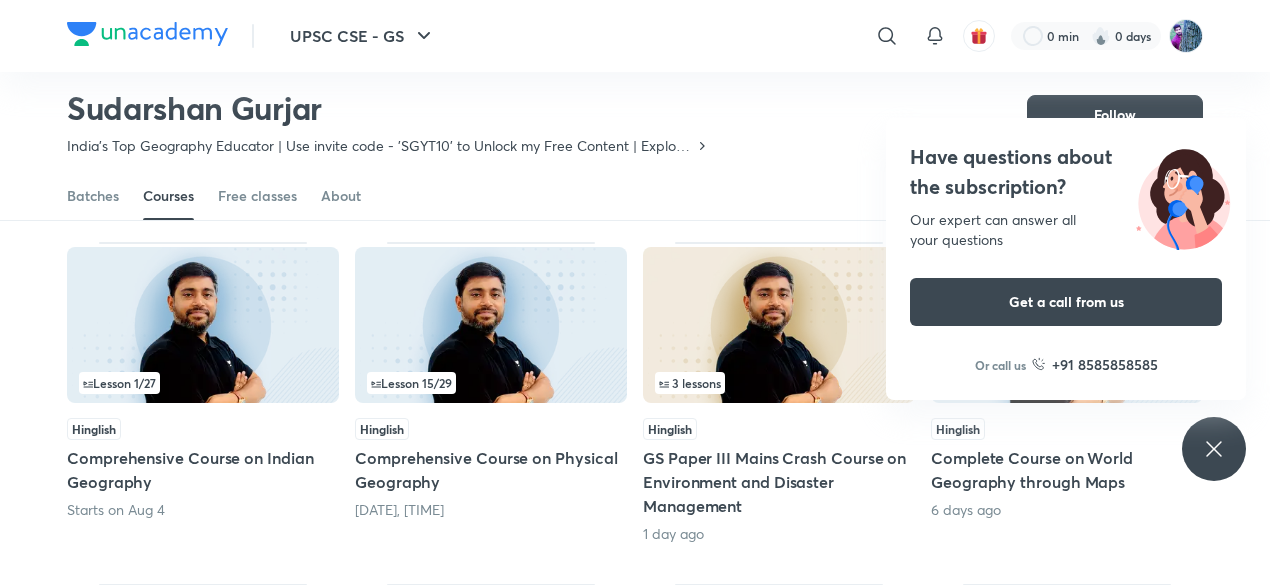 scroll, scrollTop: 152, scrollLeft: 0, axis: vertical 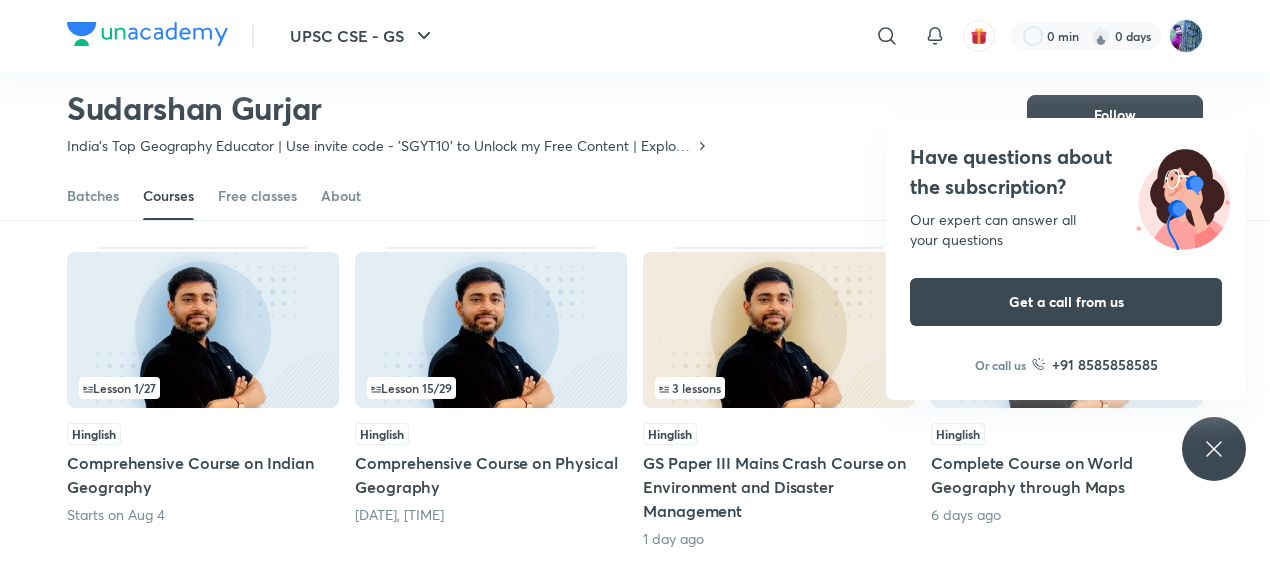 click 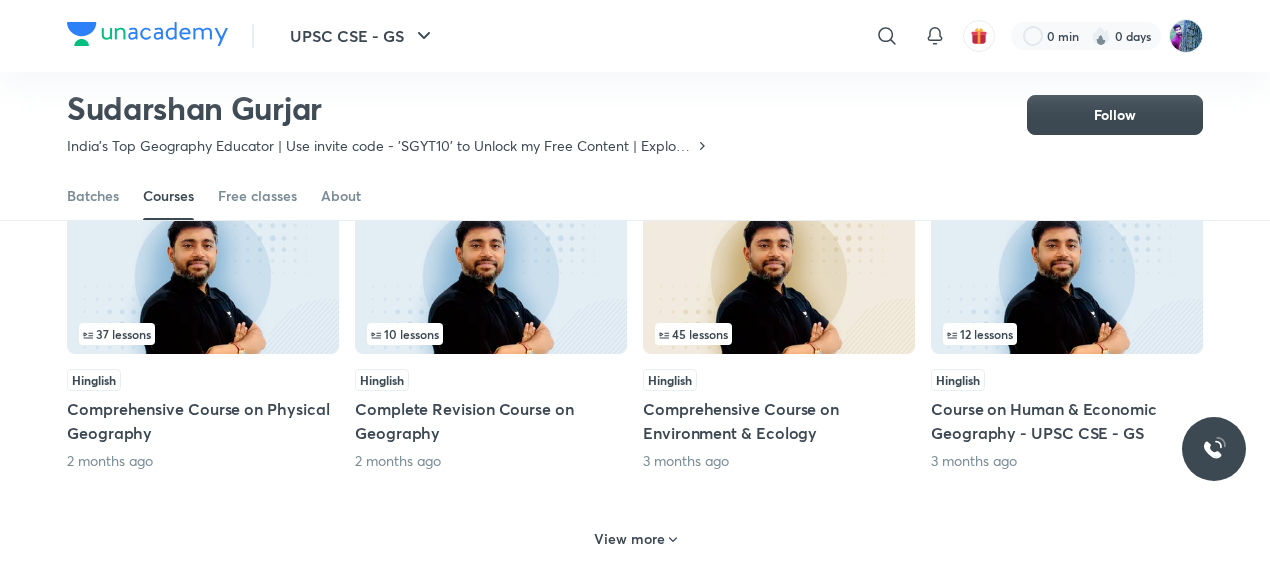 scroll, scrollTop: 868, scrollLeft: 0, axis: vertical 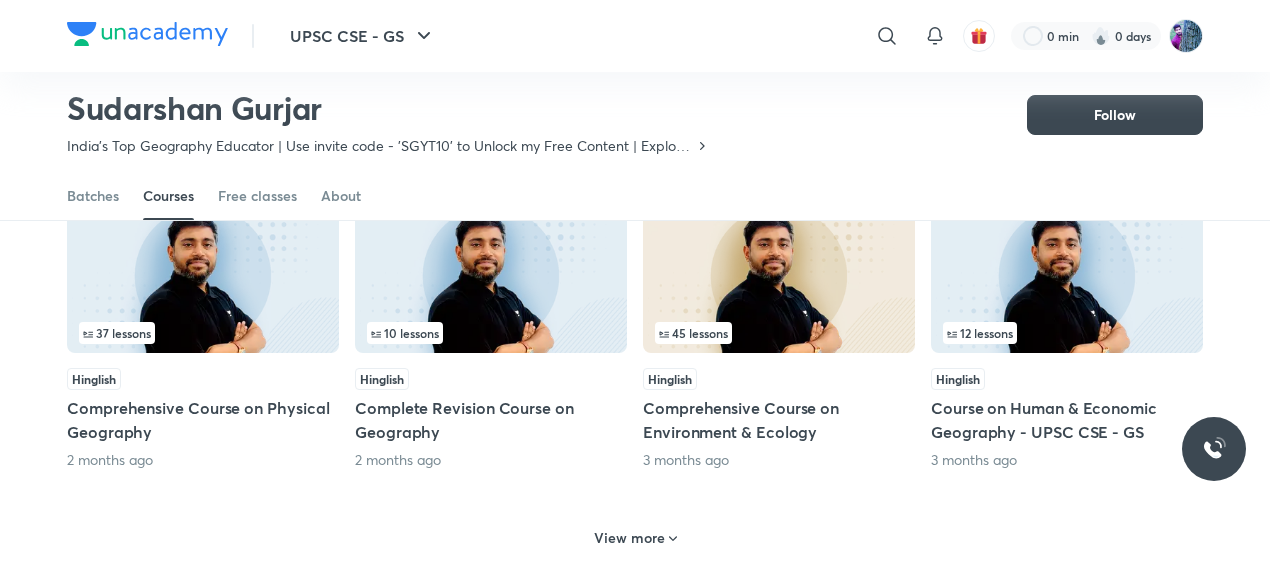 click on "View more" at bounding box center [629, 538] 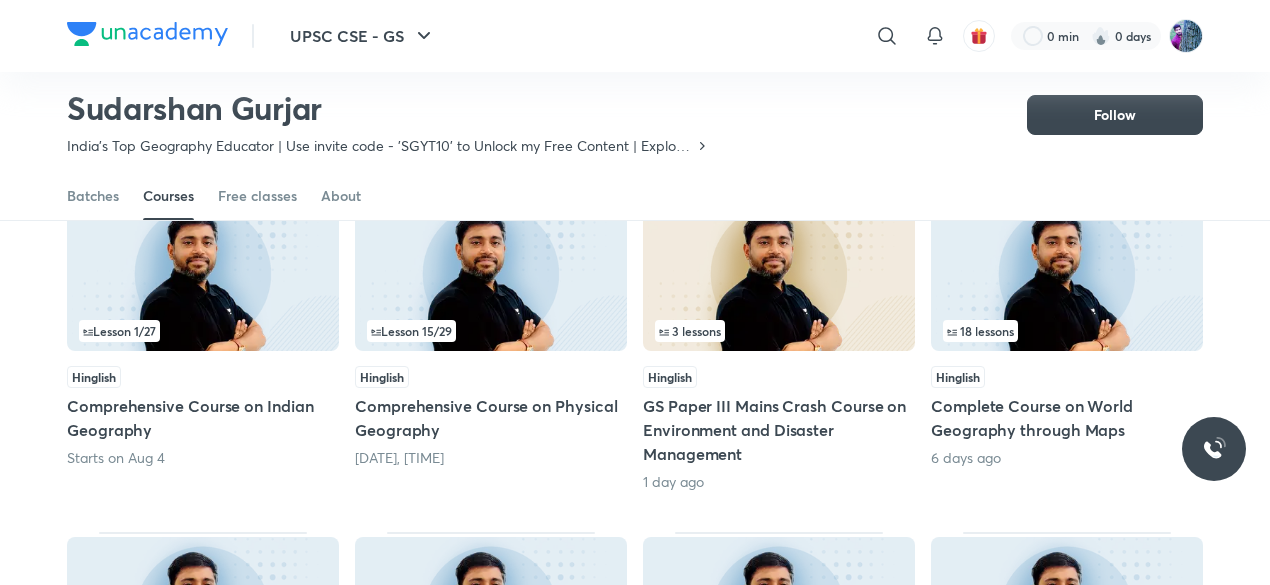 scroll, scrollTop: 210, scrollLeft: 0, axis: vertical 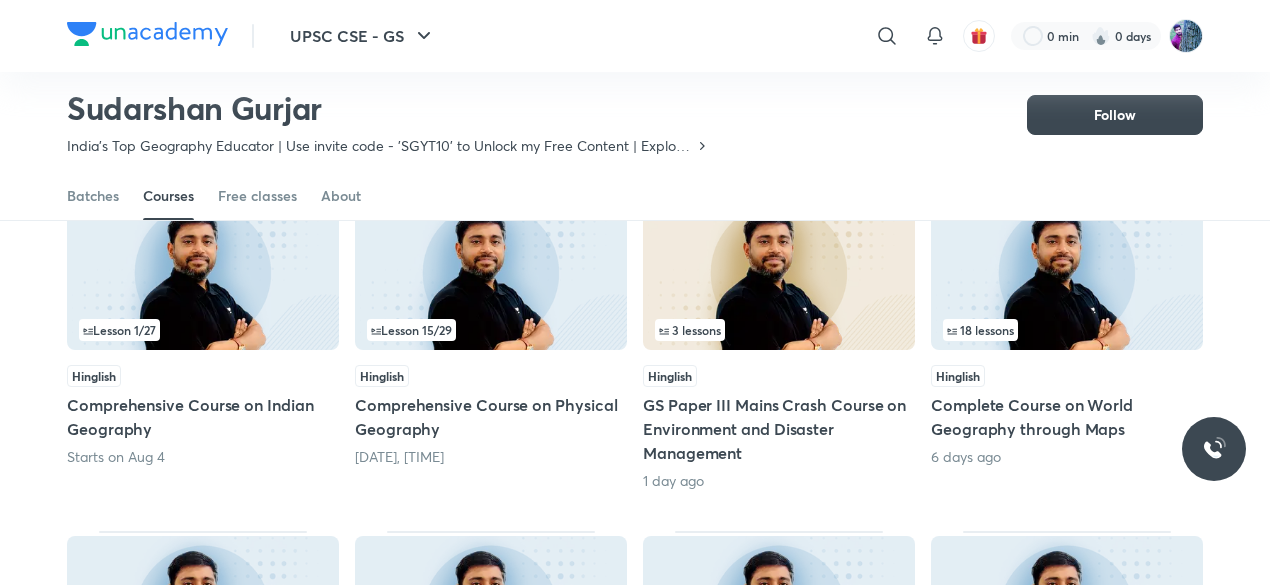 click at bounding box center [203, 272] 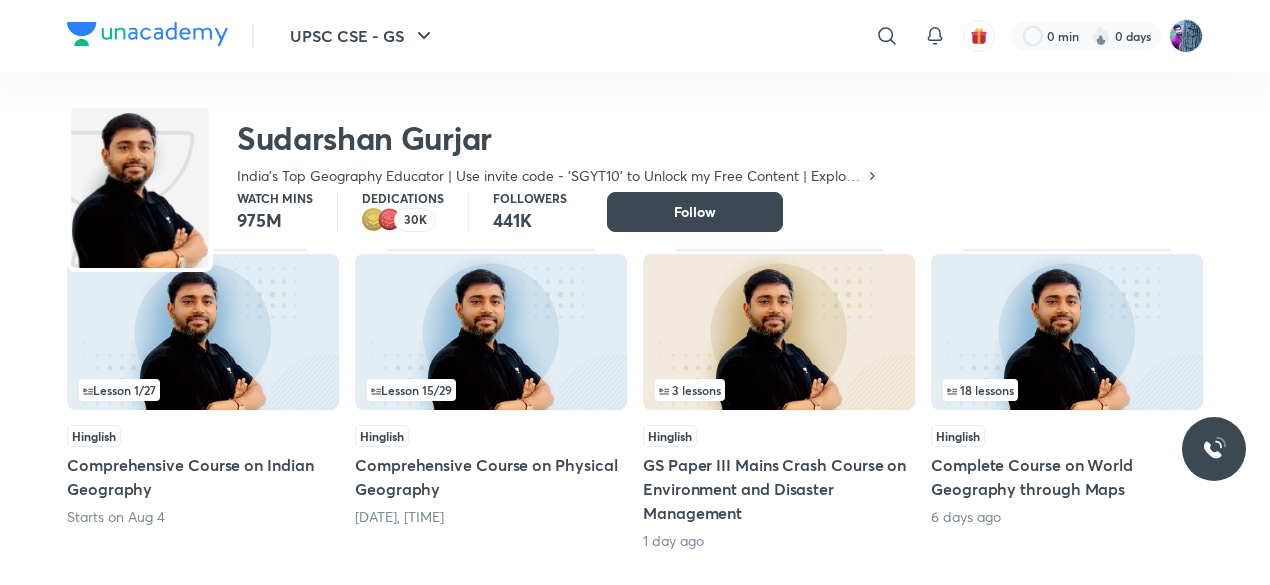 scroll, scrollTop: 0, scrollLeft: 0, axis: both 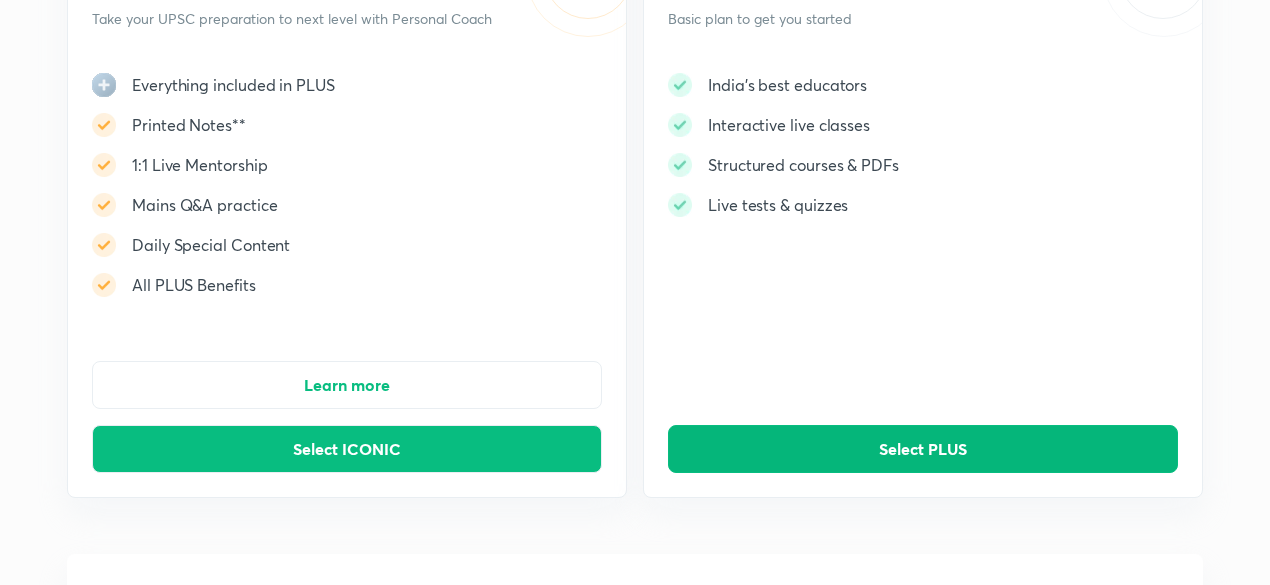 click on "Select PLUS" at bounding box center (923, 449) 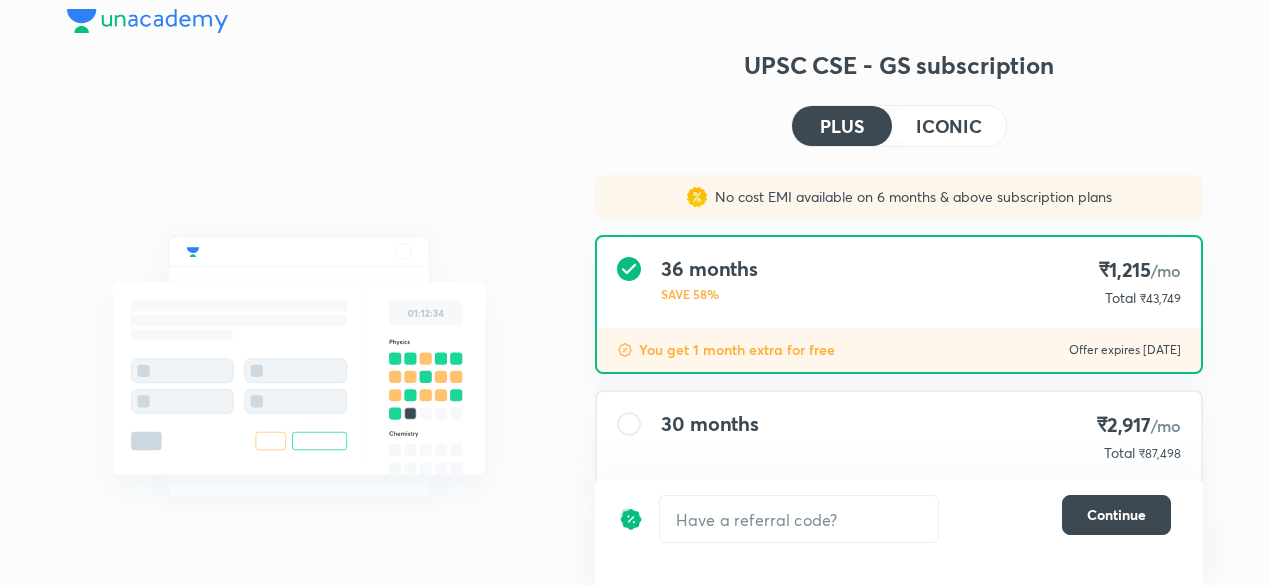 scroll, scrollTop: 0, scrollLeft: 0, axis: both 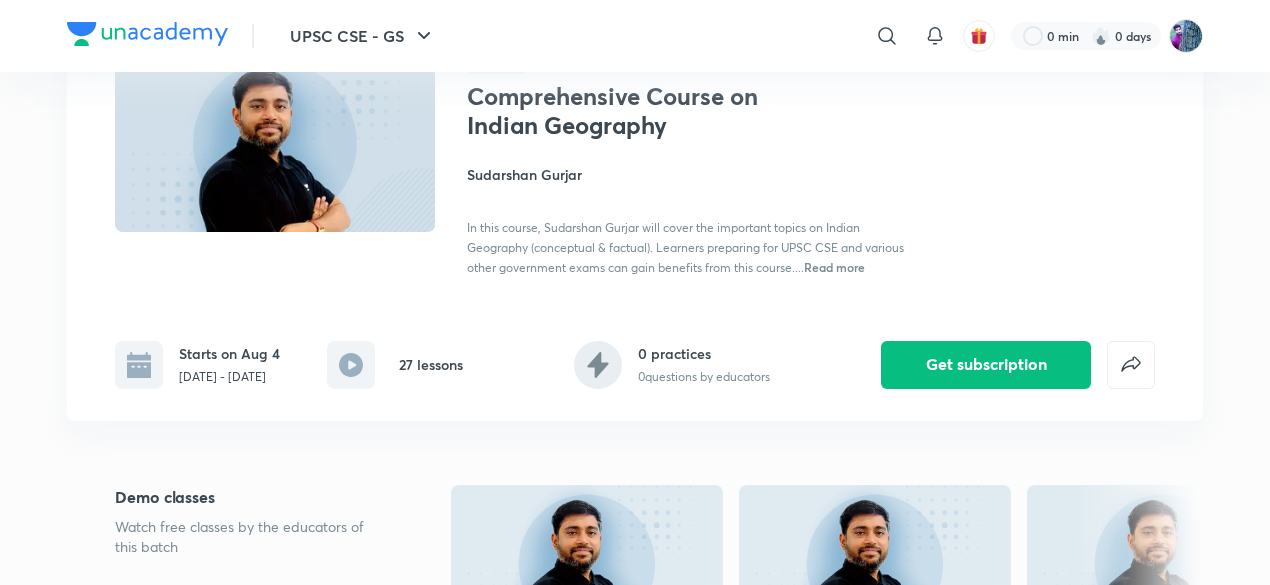 click on "Read more" at bounding box center [834, 267] 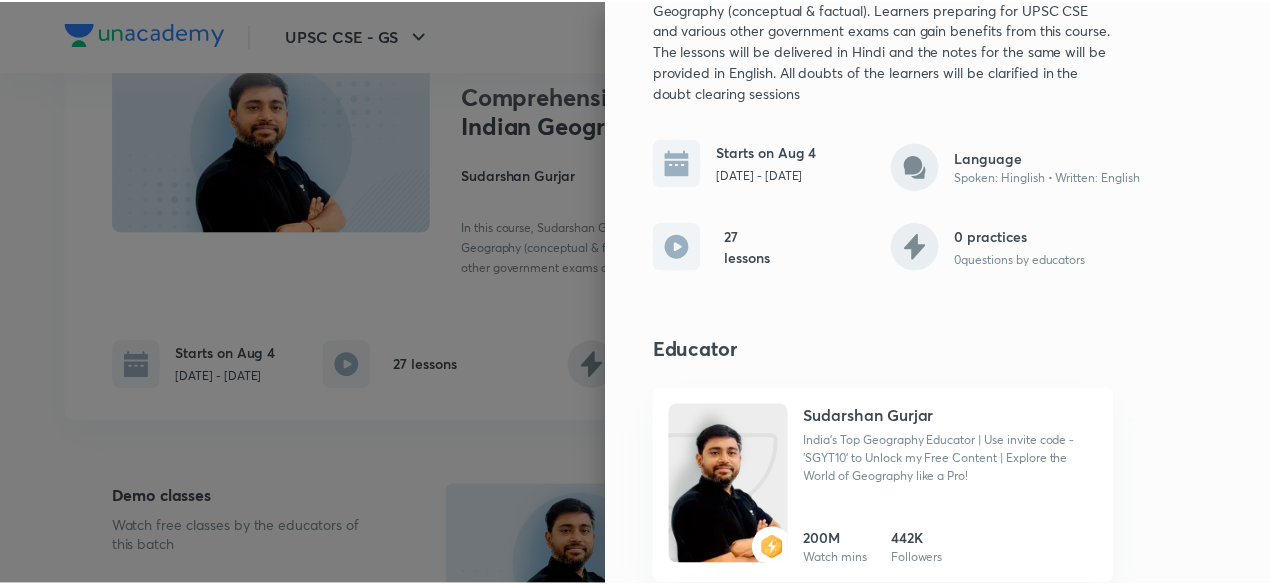 scroll, scrollTop: 181, scrollLeft: 0, axis: vertical 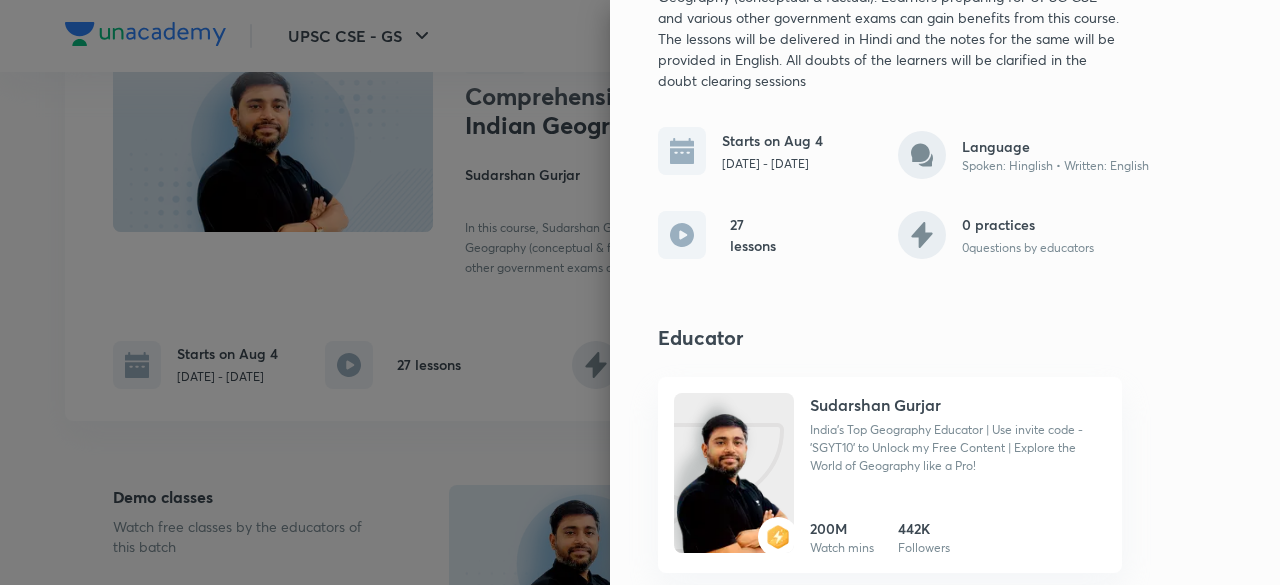 click at bounding box center (640, 292) 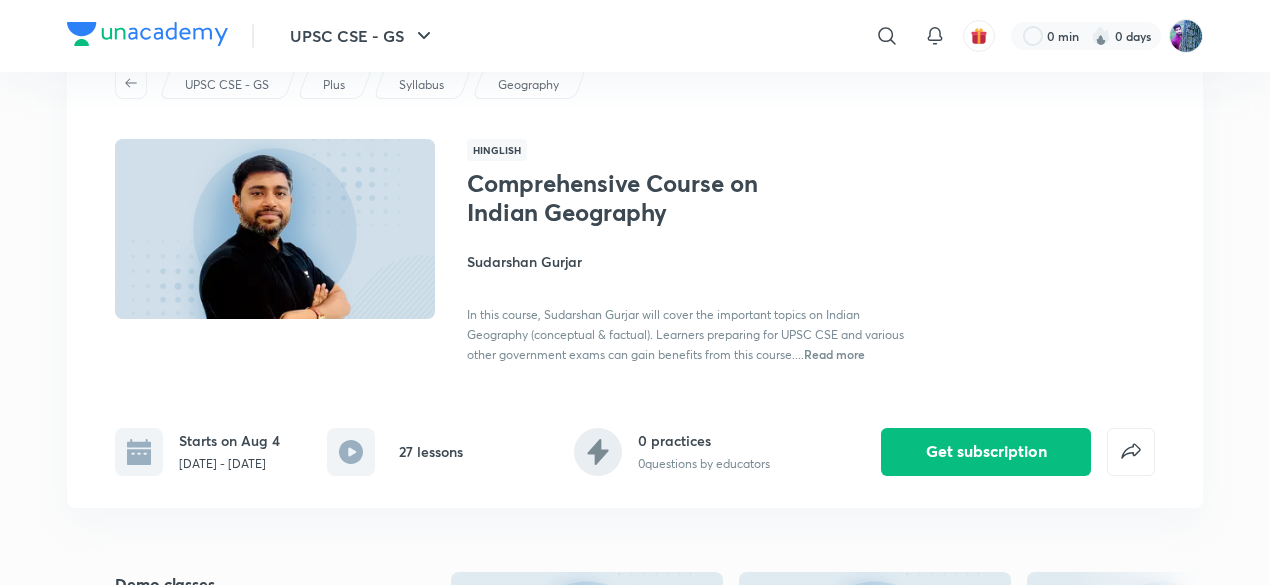 scroll, scrollTop: 0, scrollLeft: 0, axis: both 